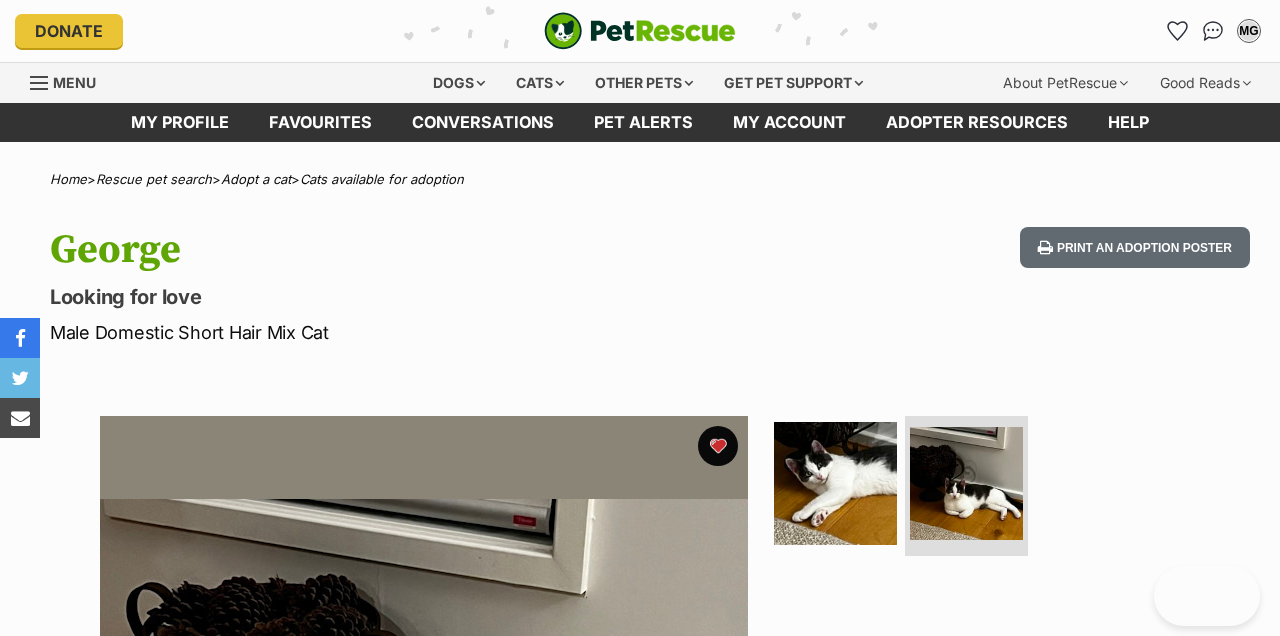 scroll, scrollTop: -25, scrollLeft: 0, axis: vertical 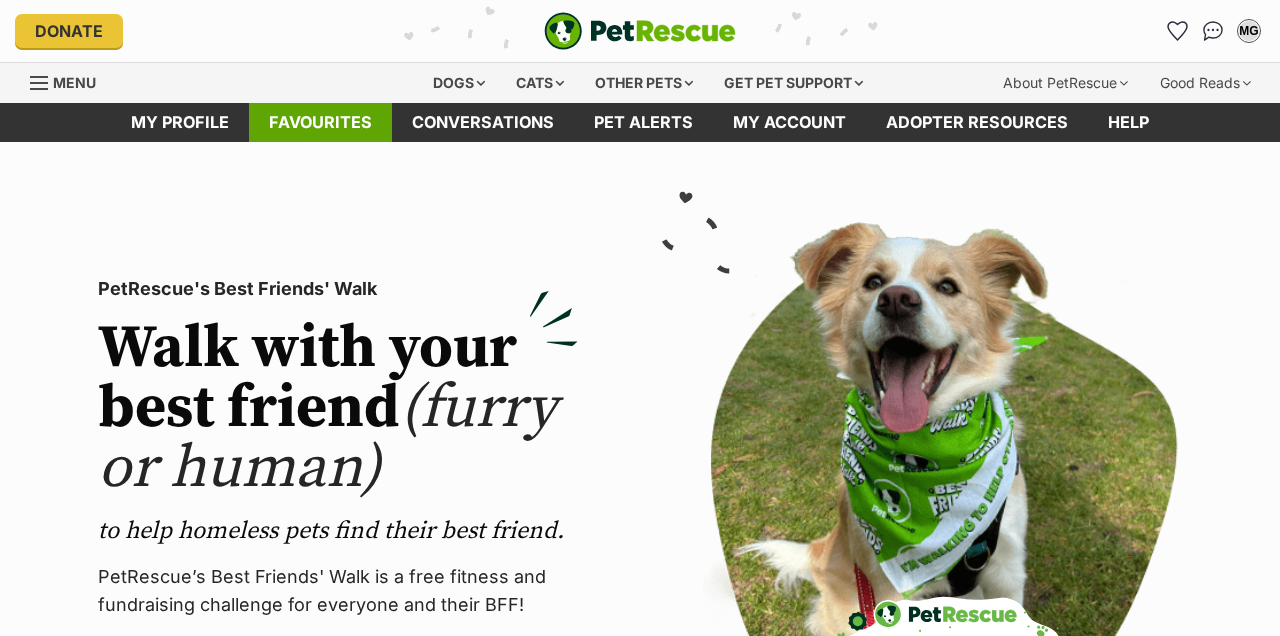 click on "Favourites" at bounding box center [320, 122] 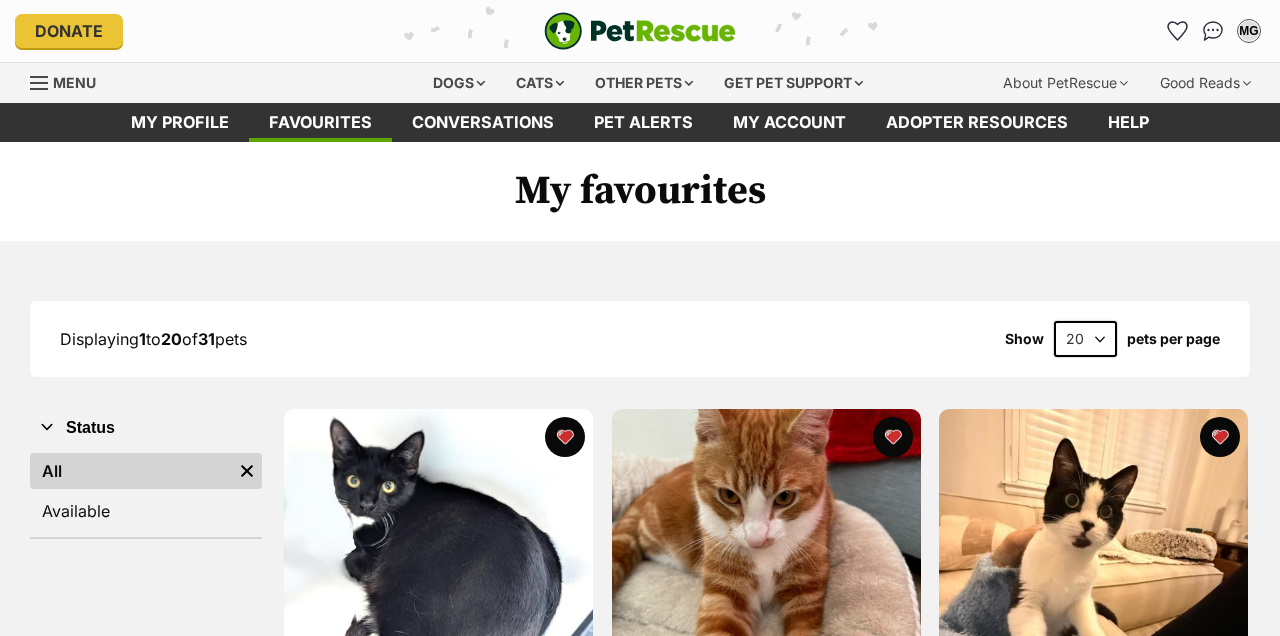 scroll, scrollTop: 0, scrollLeft: 0, axis: both 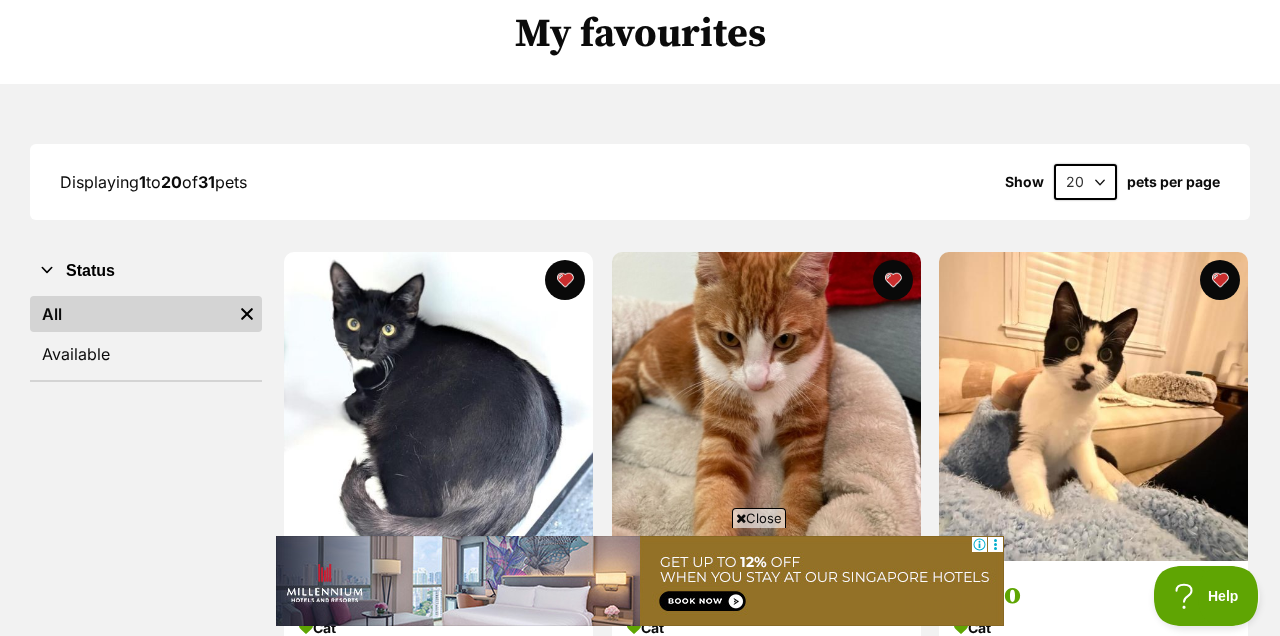 select on "40" 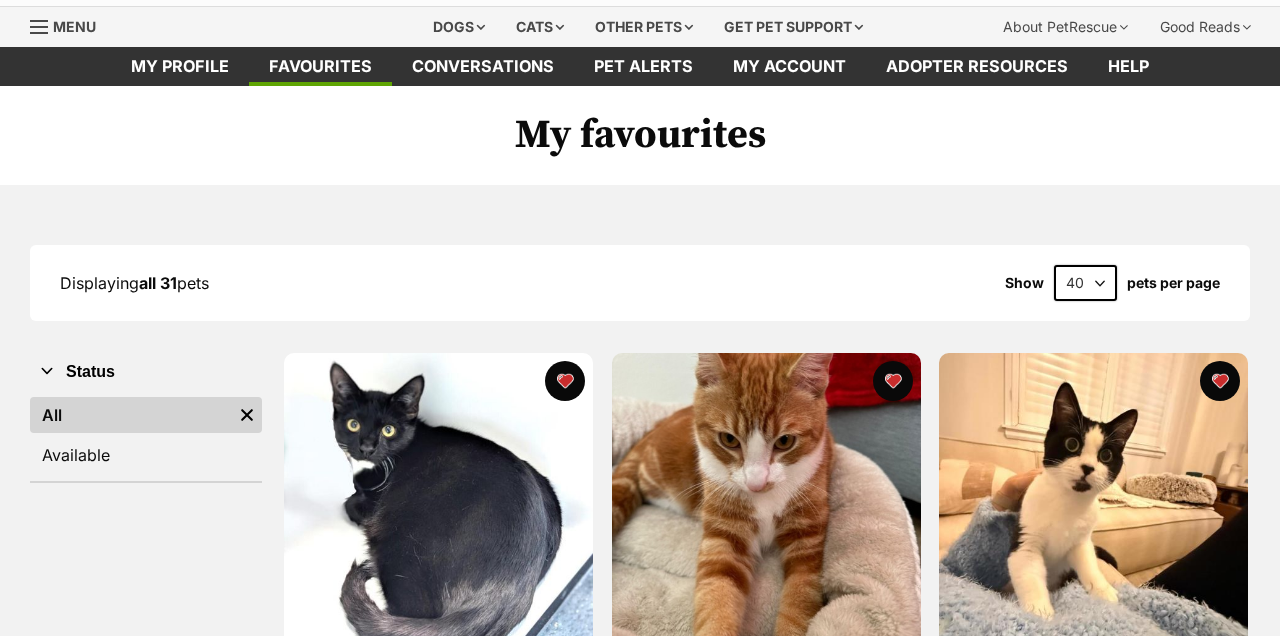 scroll, scrollTop: 0, scrollLeft: 0, axis: both 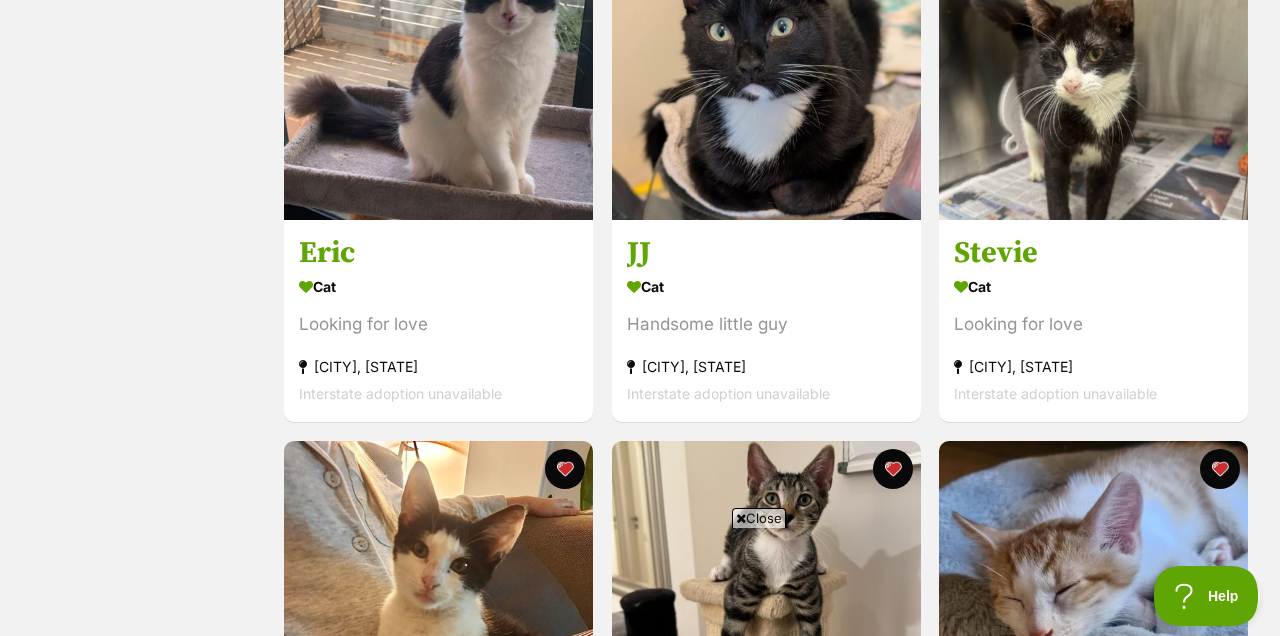 click on "Close" at bounding box center [759, 518] 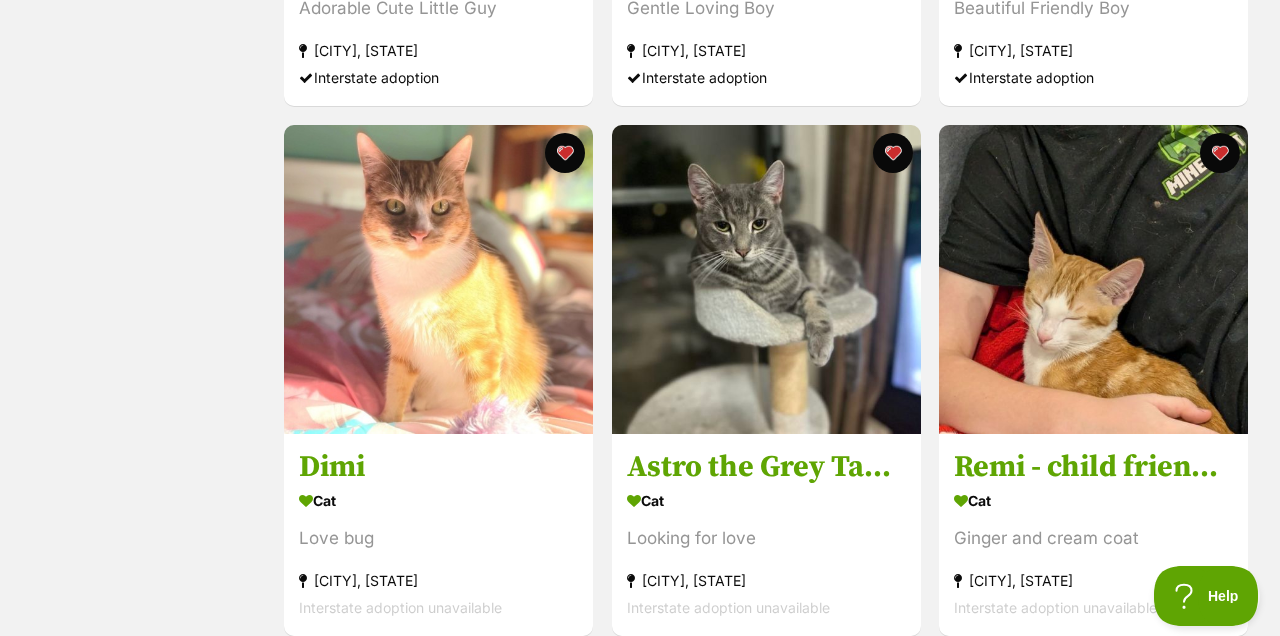 scroll, scrollTop: 3513, scrollLeft: 0, axis: vertical 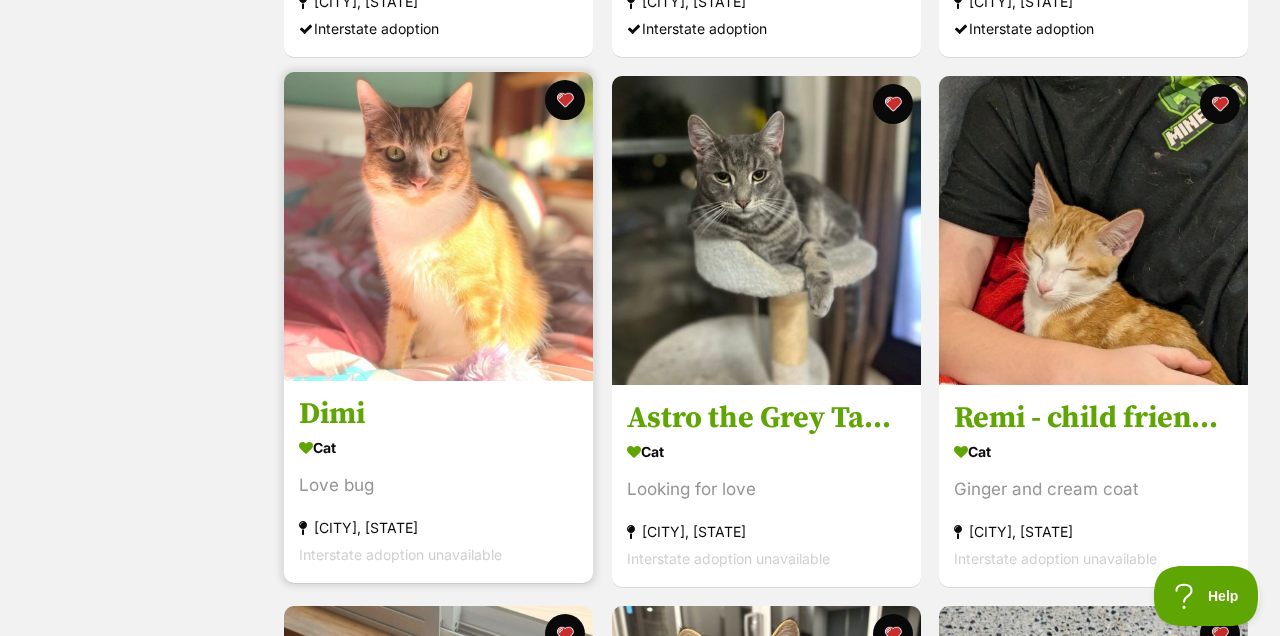 click at bounding box center (438, 226) 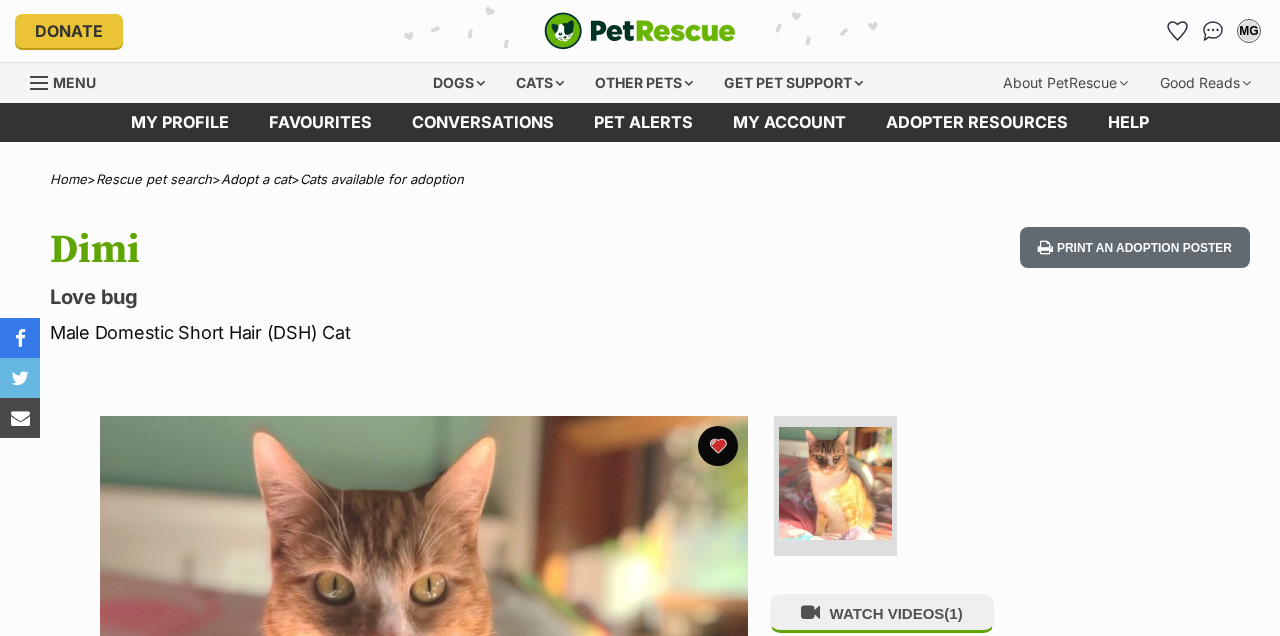 scroll, scrollTop: 0, scrollLeft: 0, axis: both 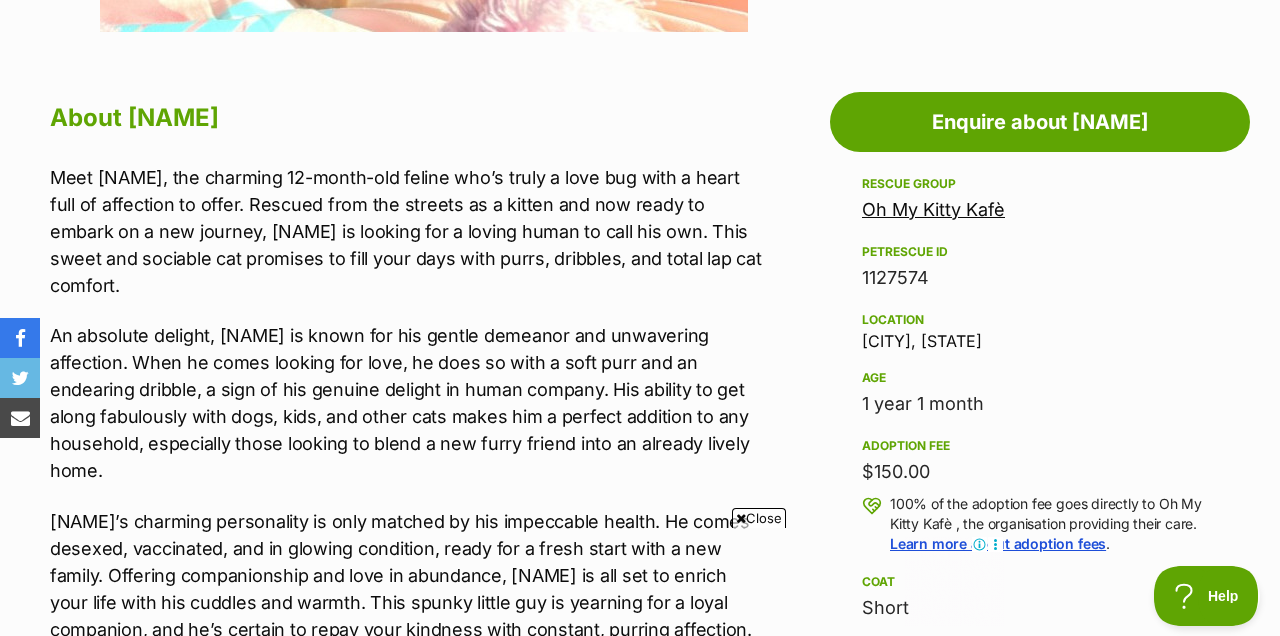 click at bounding box center (741, 518) 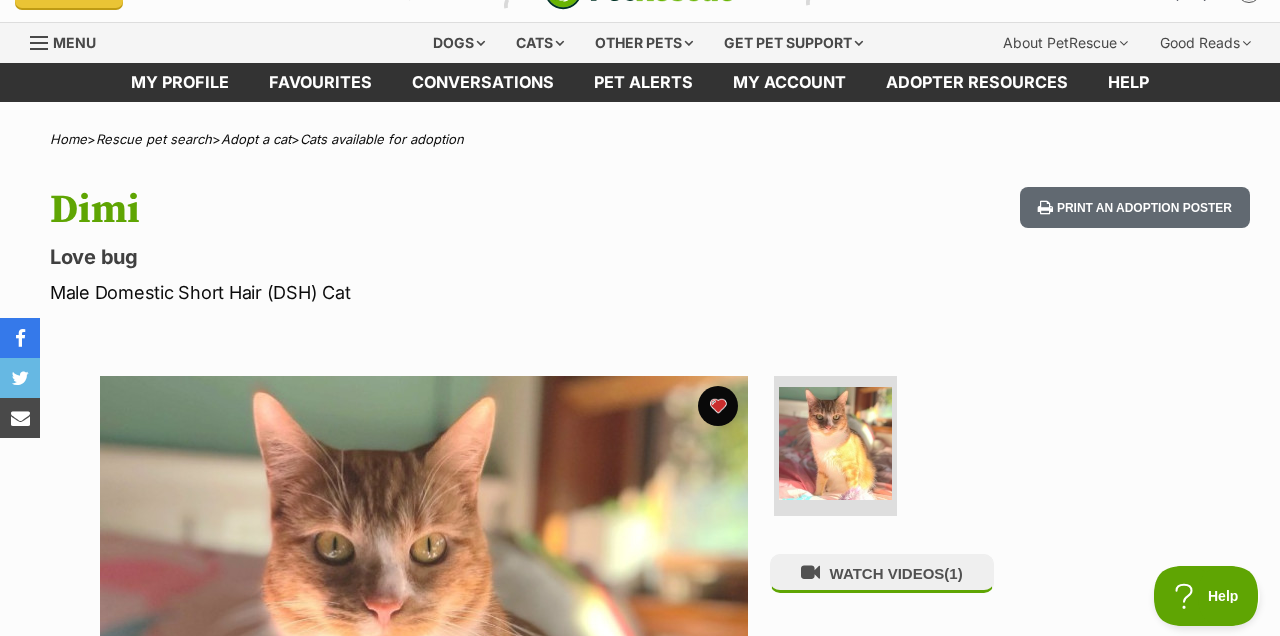 scroll, scrollTop: 0, scrollLeft: 0, axis: both 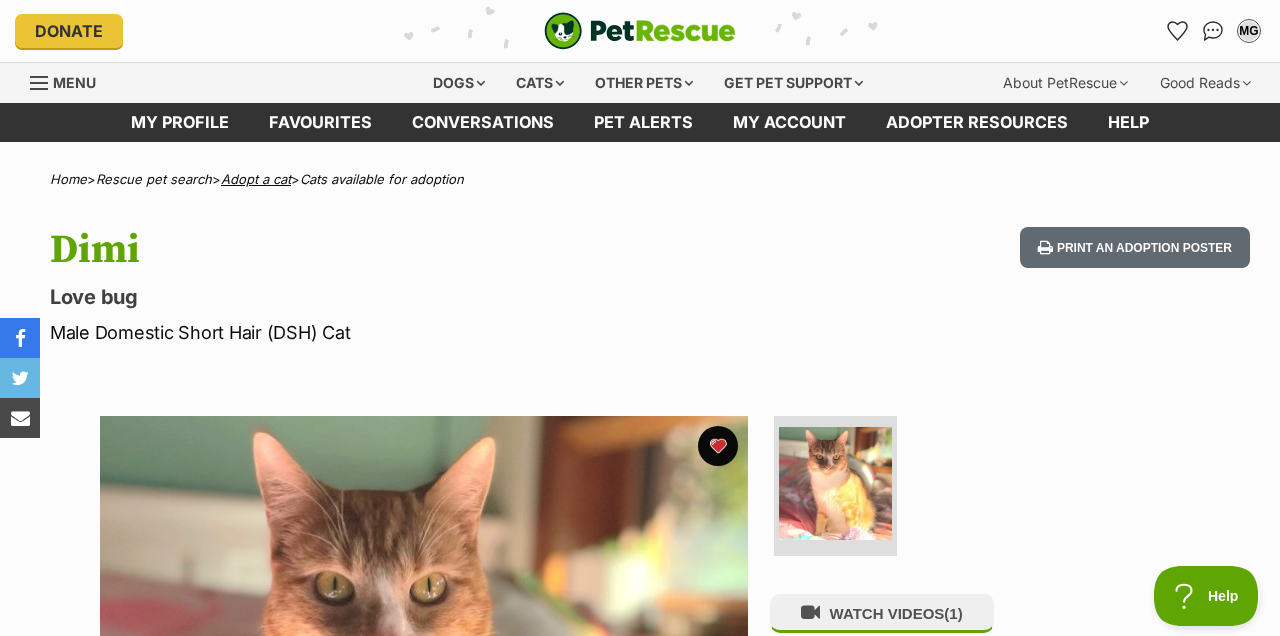 click on "Adopt a cat" at bounding box center [256, 179] 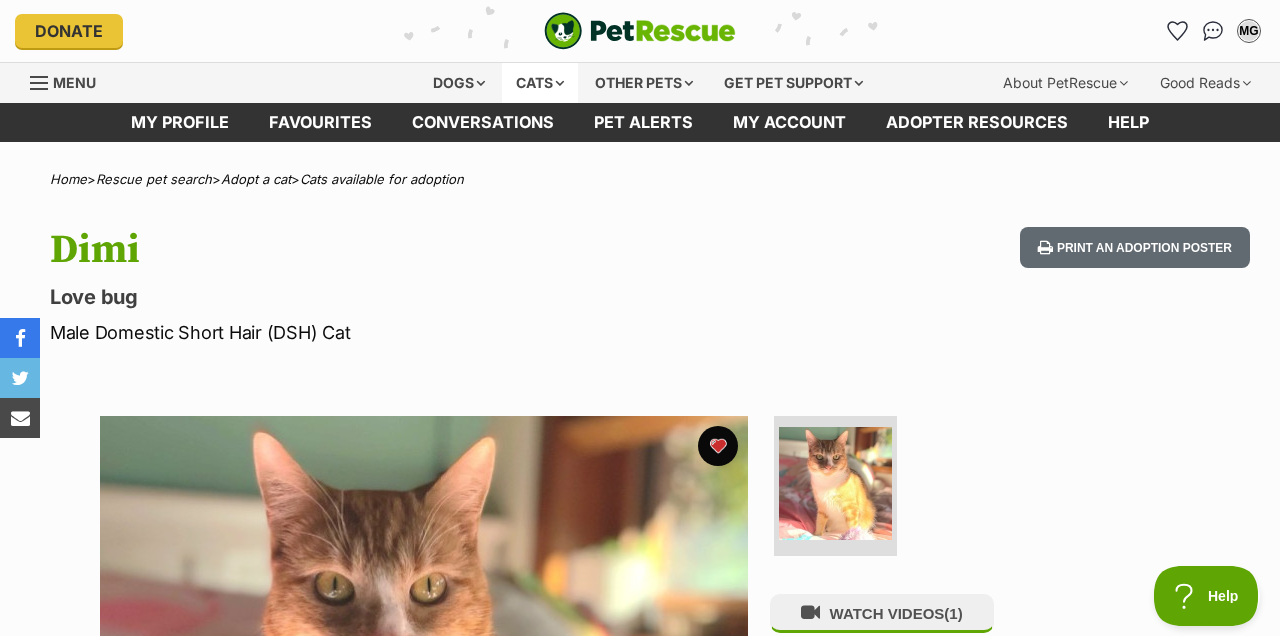 scroll, scrollTop: 0, scrollLeft: 0, axis: both 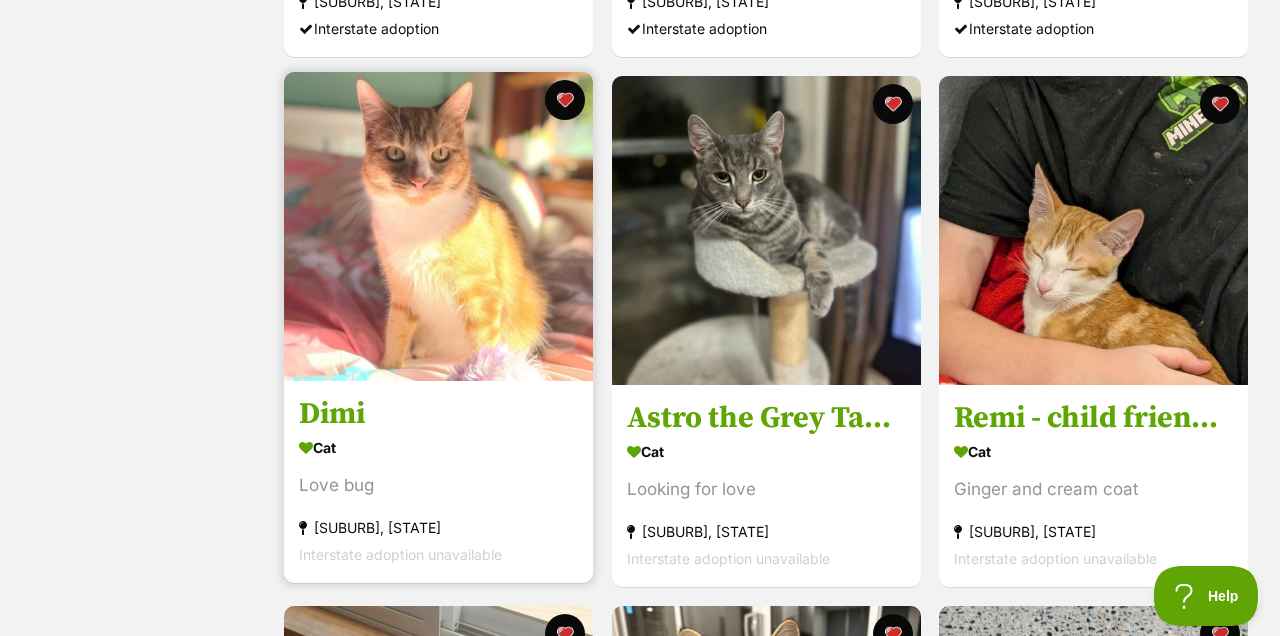 click at bounding box center (438, 226) 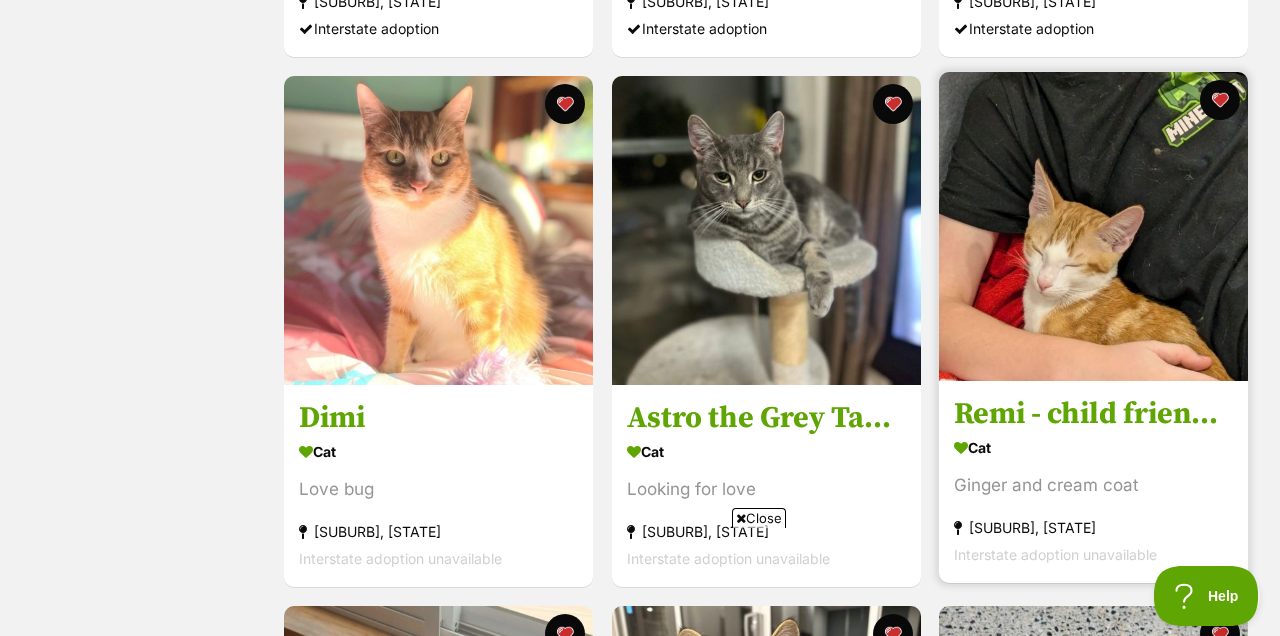 scroll, scrollTop: 0, scrollLeft: 0, axis: both 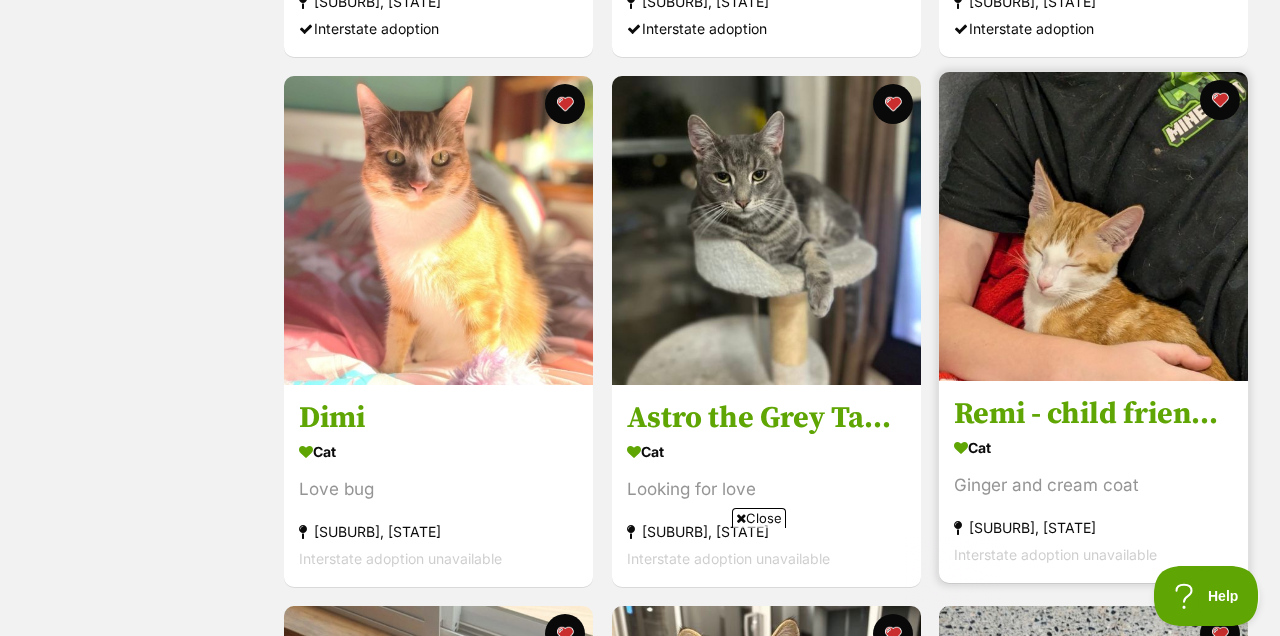 click at bounding box center (1093, 226) 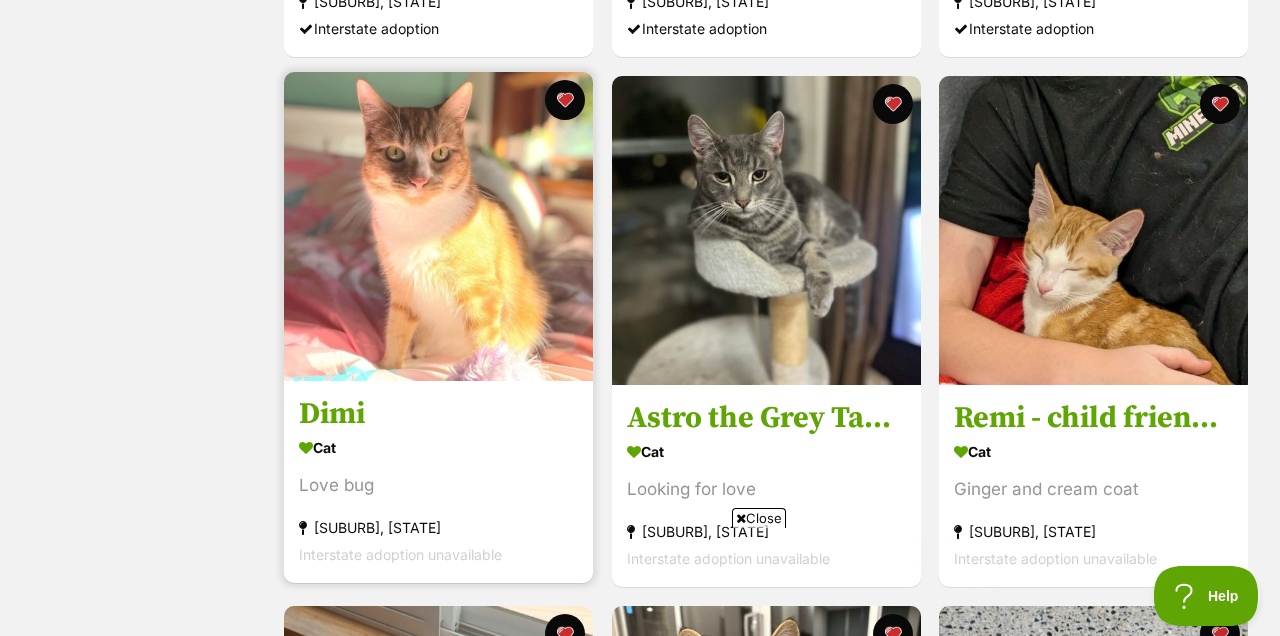 scroll, scrollTop: 0, scrollLeft: 0, axis: both 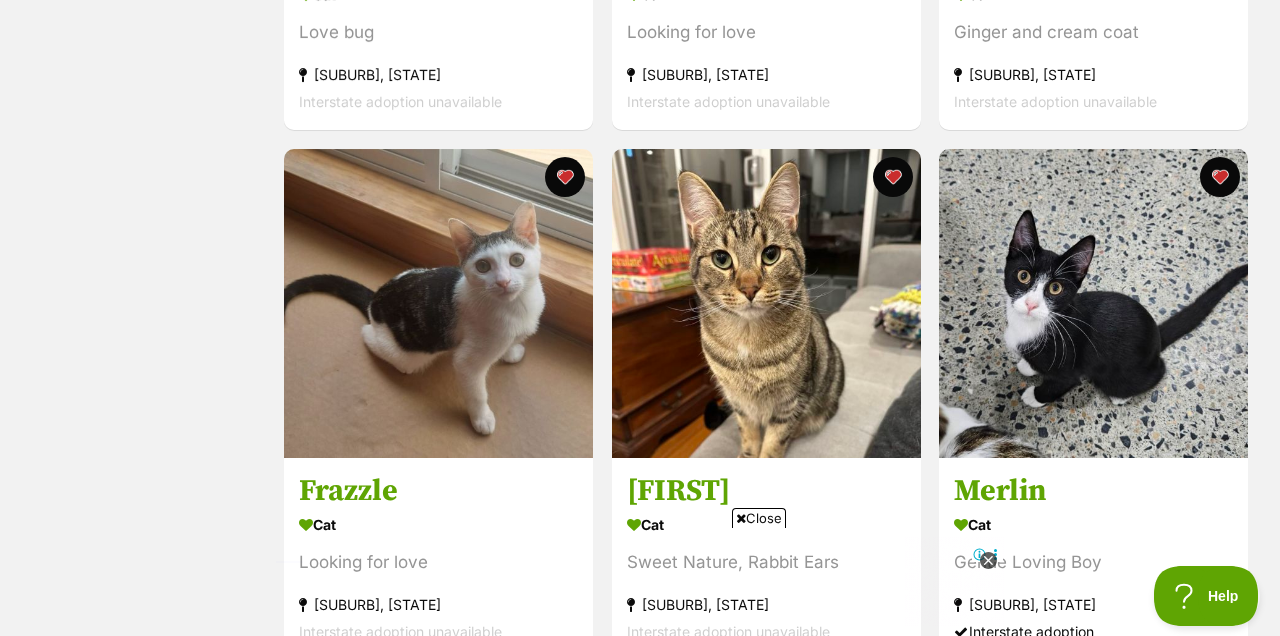 click on "Close" at bounding box center [759, 518] 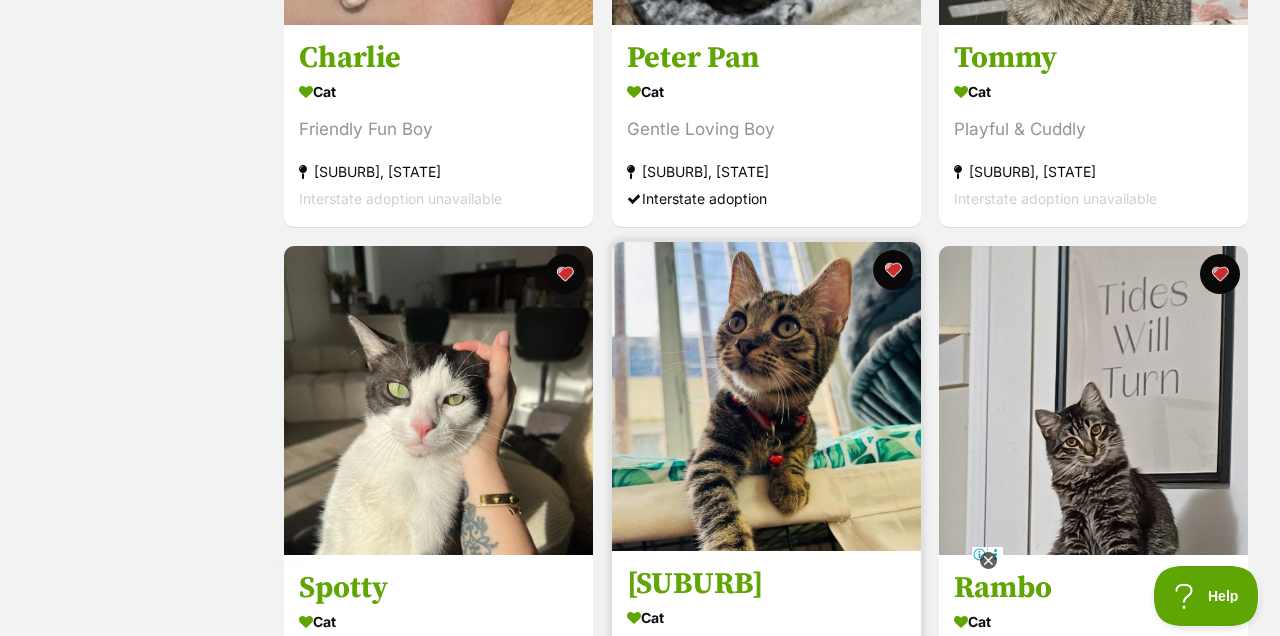 scroll, scrollTop: 0, scrollLeft: 0, axis: both 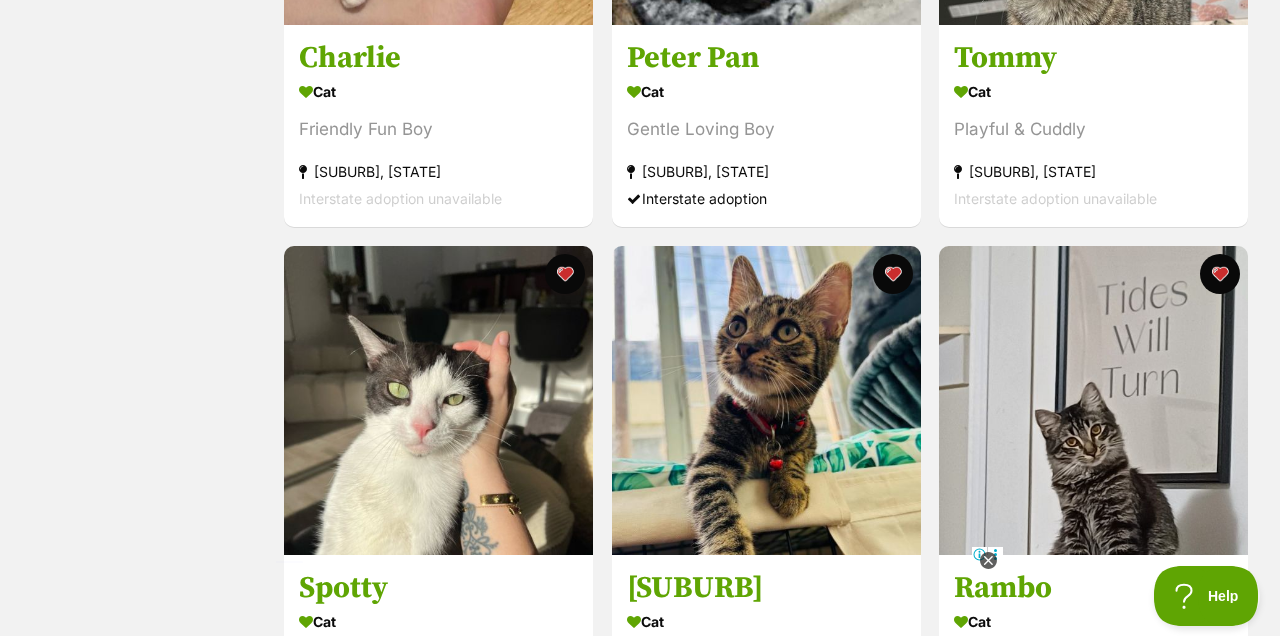 click 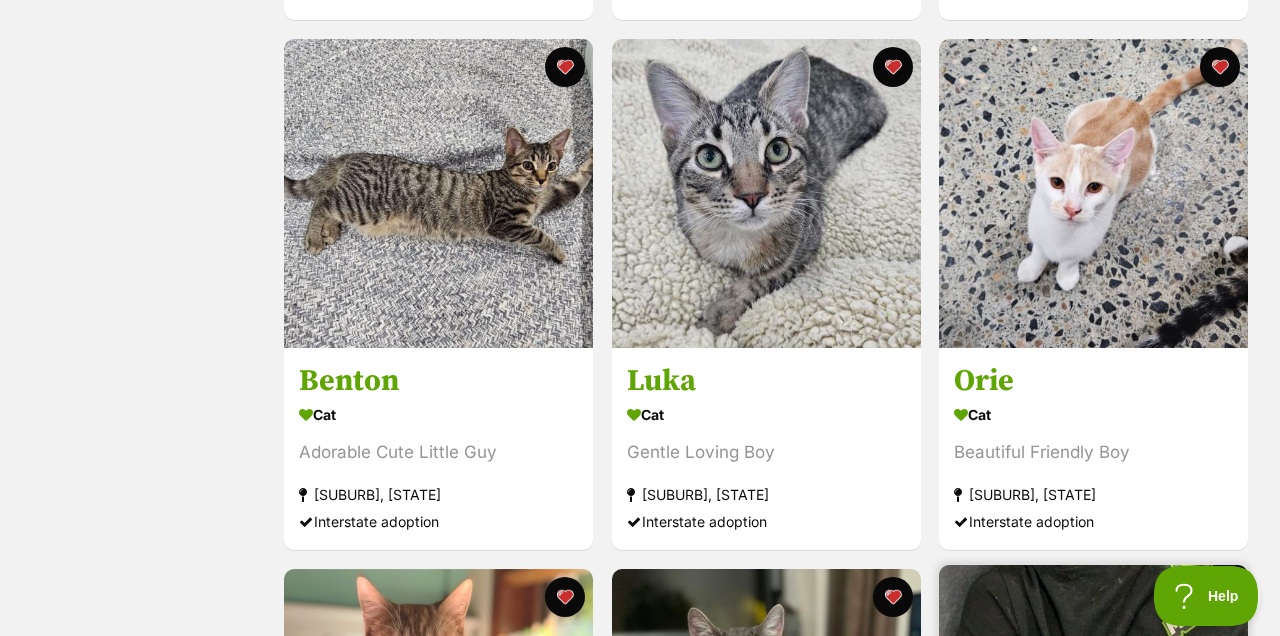 scroll, scrollTop: 2854, scrollLeft: 0, axis: vertical 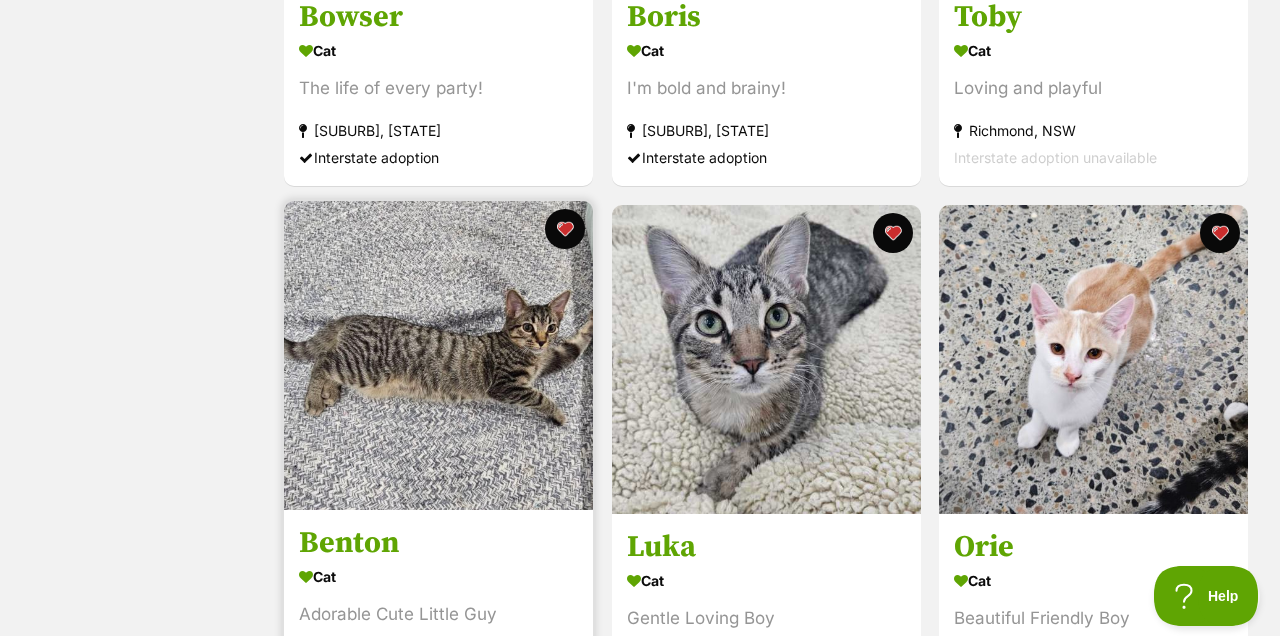 click at bounding box center [438, 355] 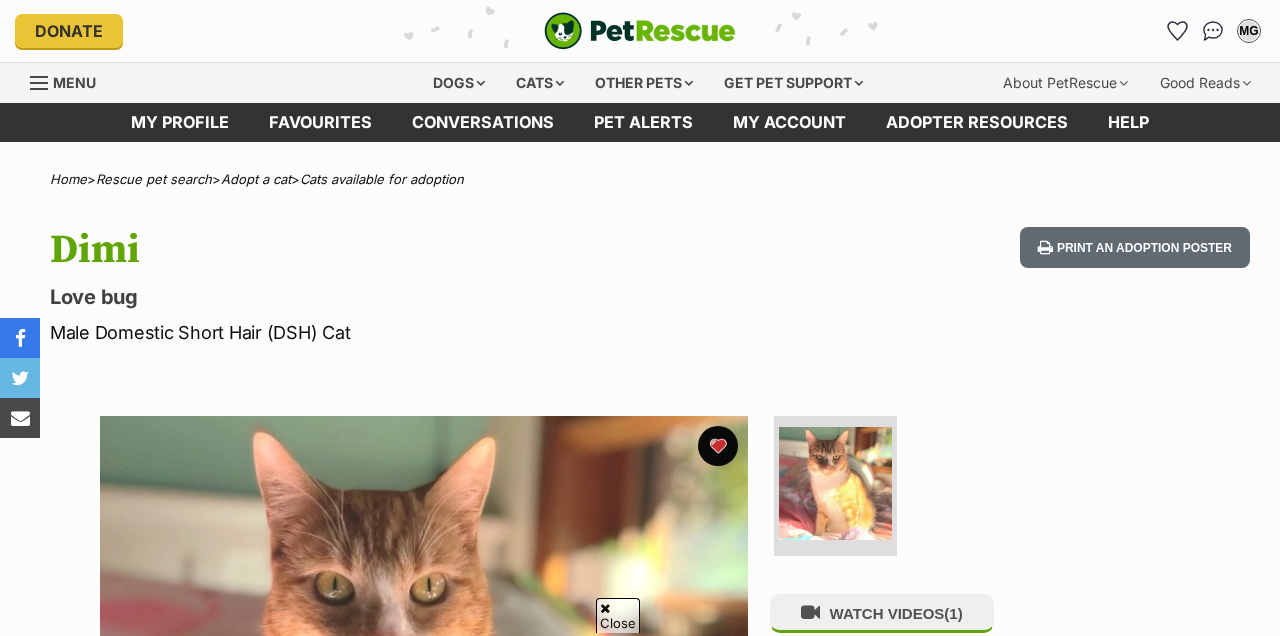 scroll, scrollTop: 1056, scrollLeft: 0, axis: vertical 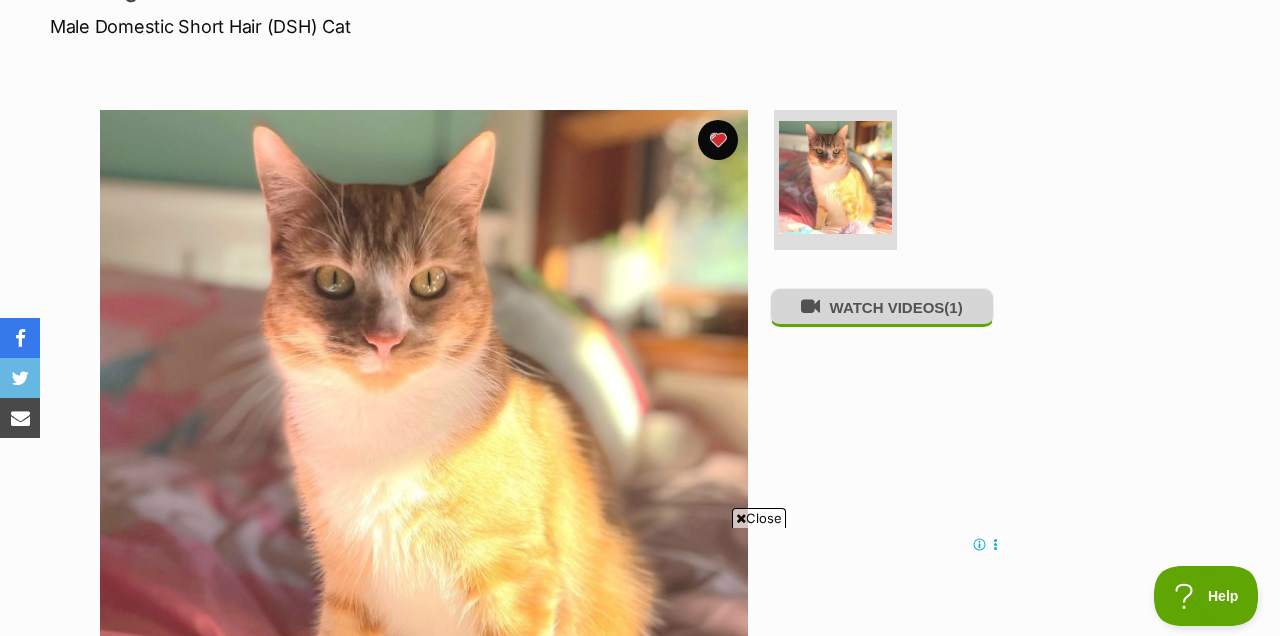 click on "WATCH VIDEOS
(1)" at bounding box center (882, 307) 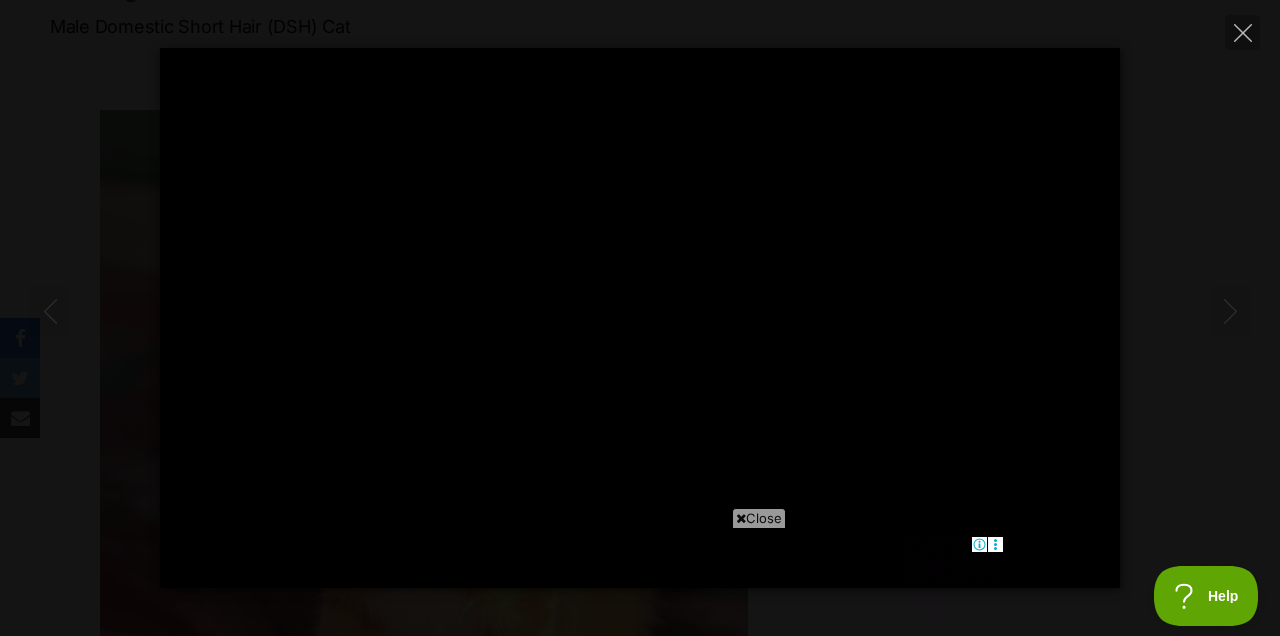 click on "Close" at bounding box center (759, 518) 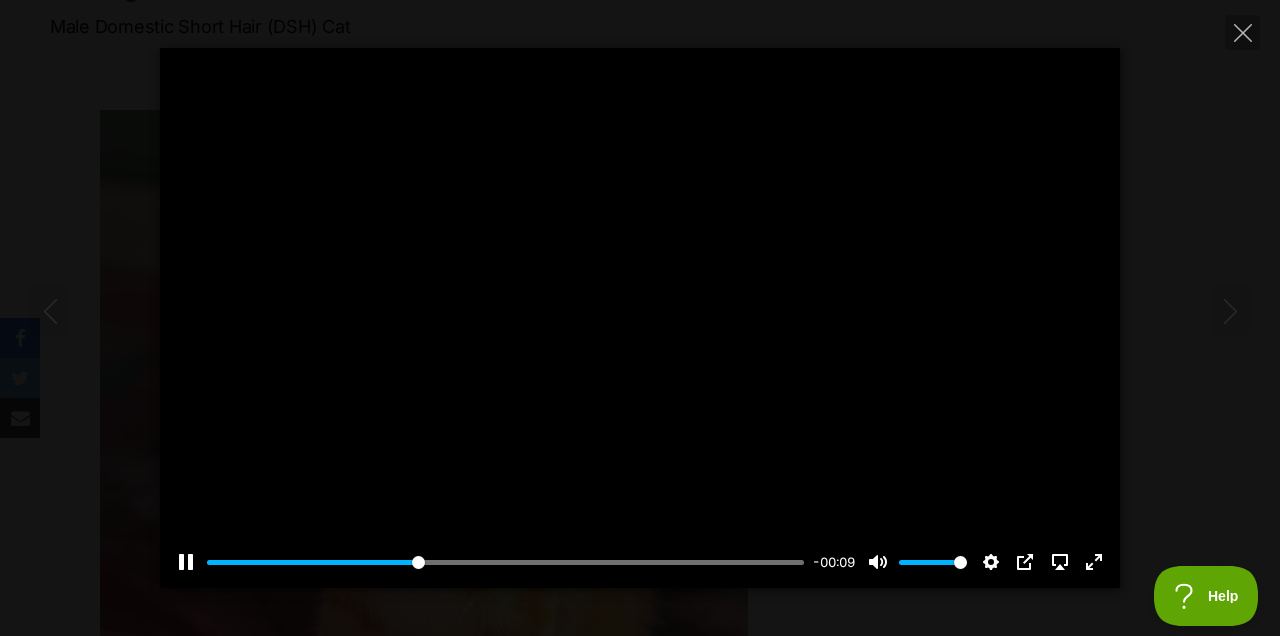 scroll, scrollTop: 0, scrollLeft: 0, axis: both 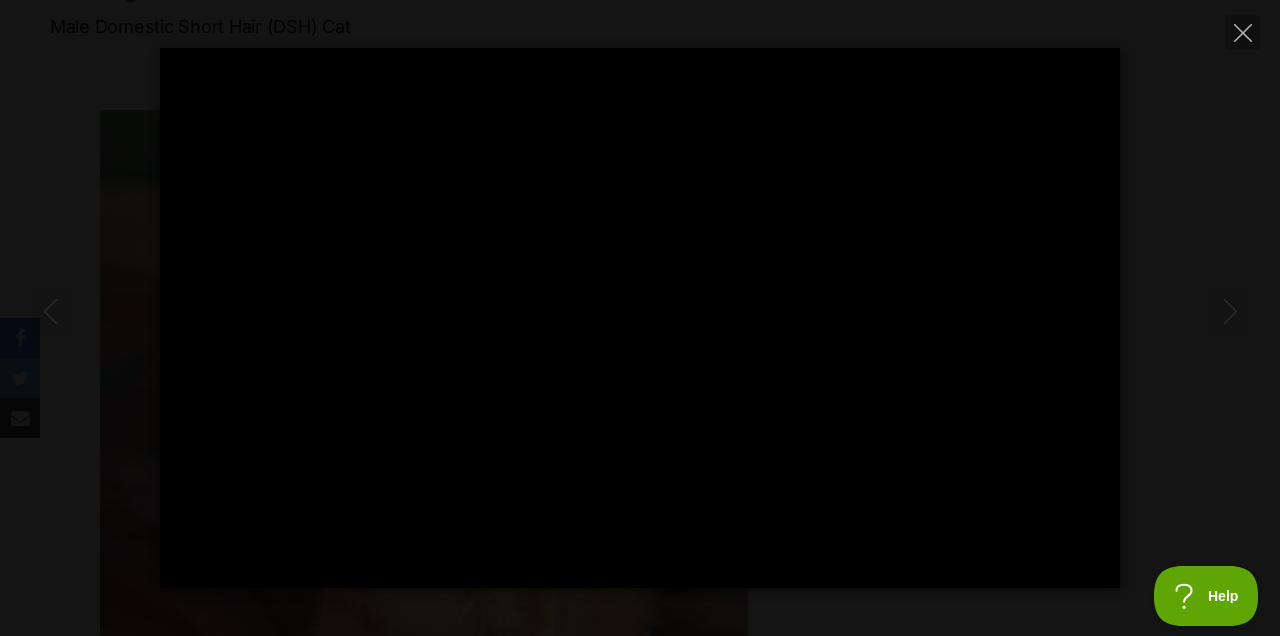type on "100" 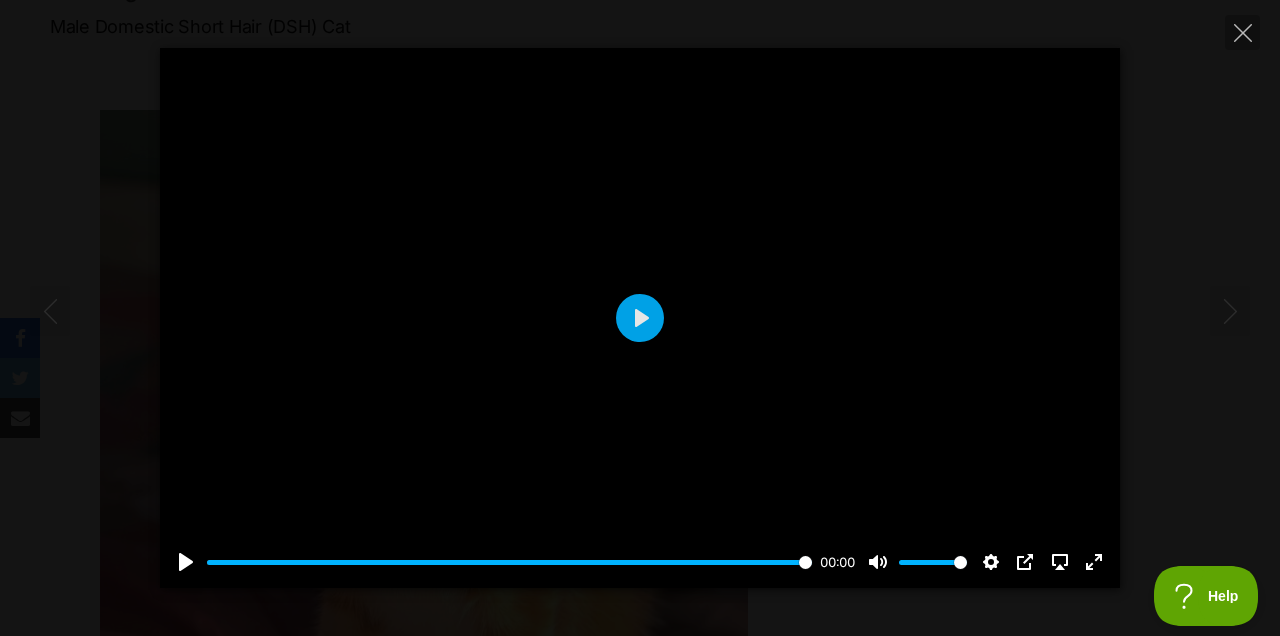 scroll, scrollTop: 0, scrollLeft: 0, axis: both 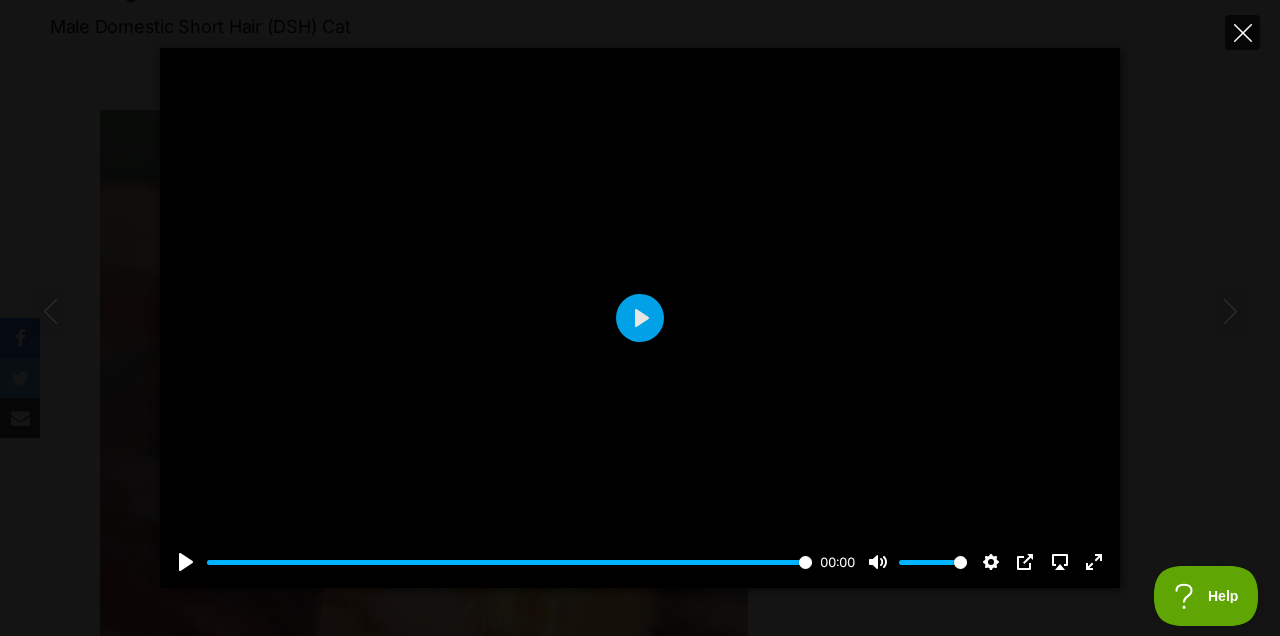click 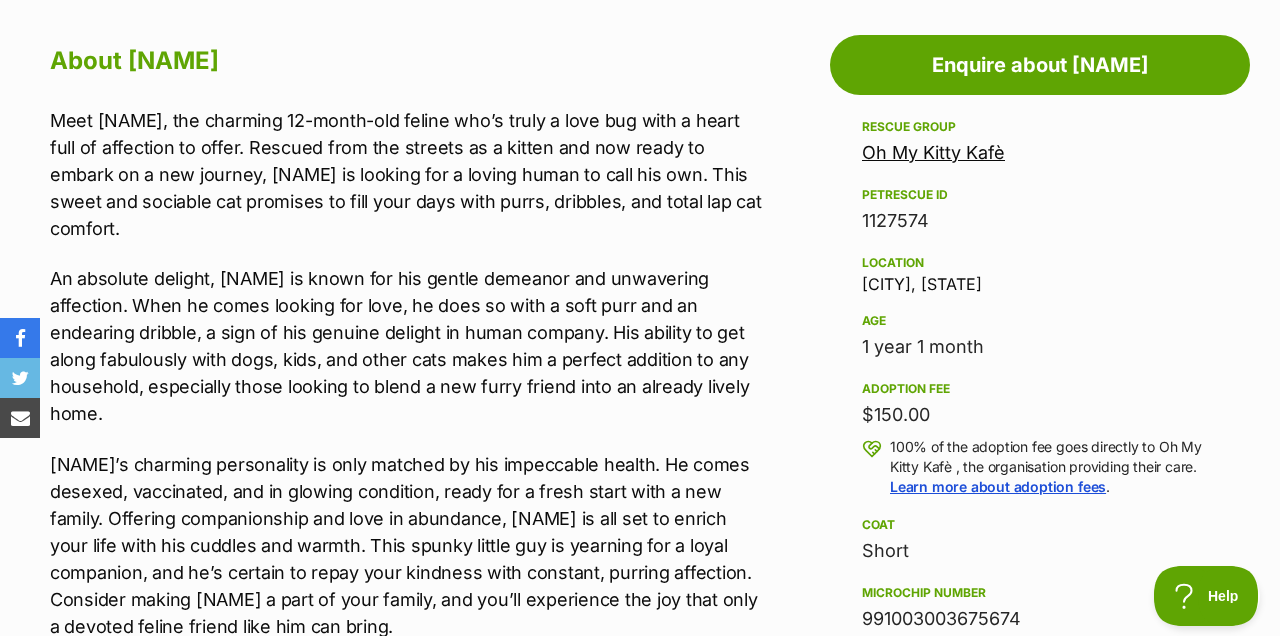 scroll, scrollTop: 1091, scrollLeft: 0, axis: vertical 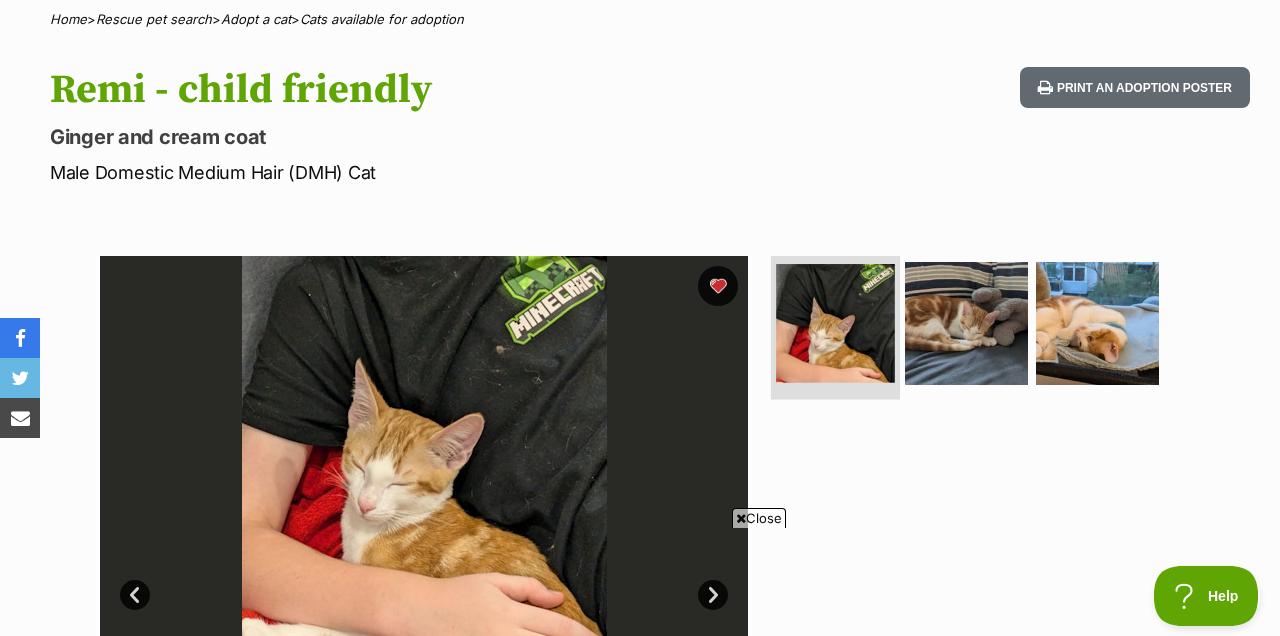 click at bounding box center (835, 323) 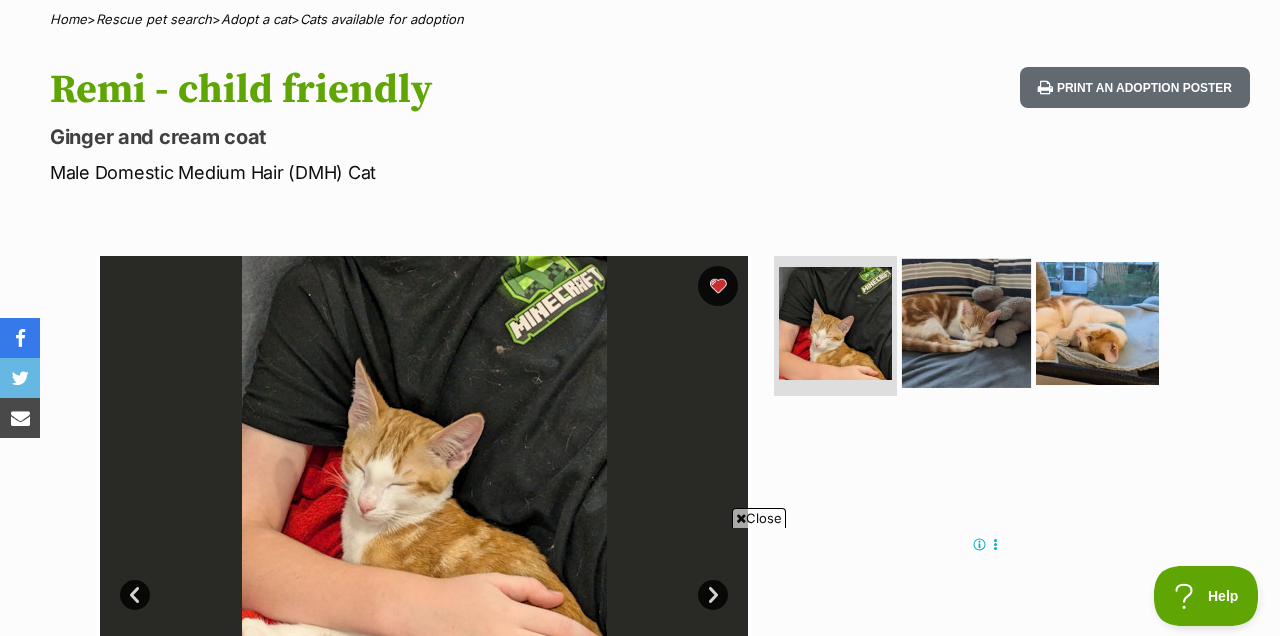 click at bounding box center (966, 323) 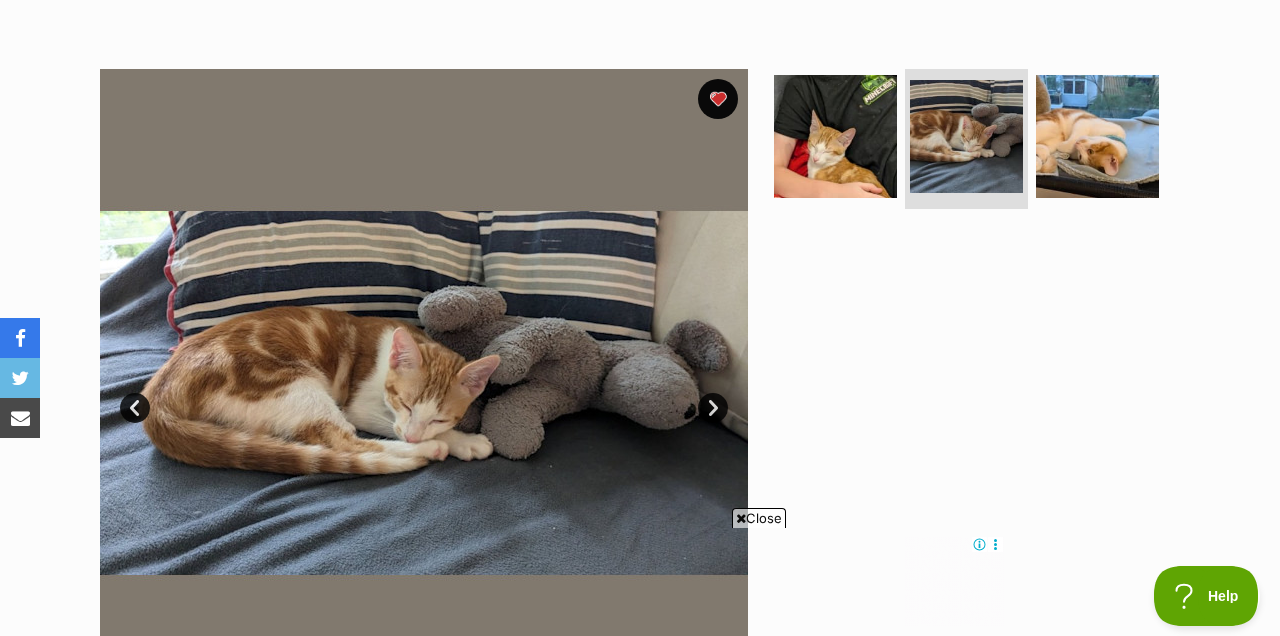 scroll, scrollTop: 345, scrollLeft: 0, axis: vertical 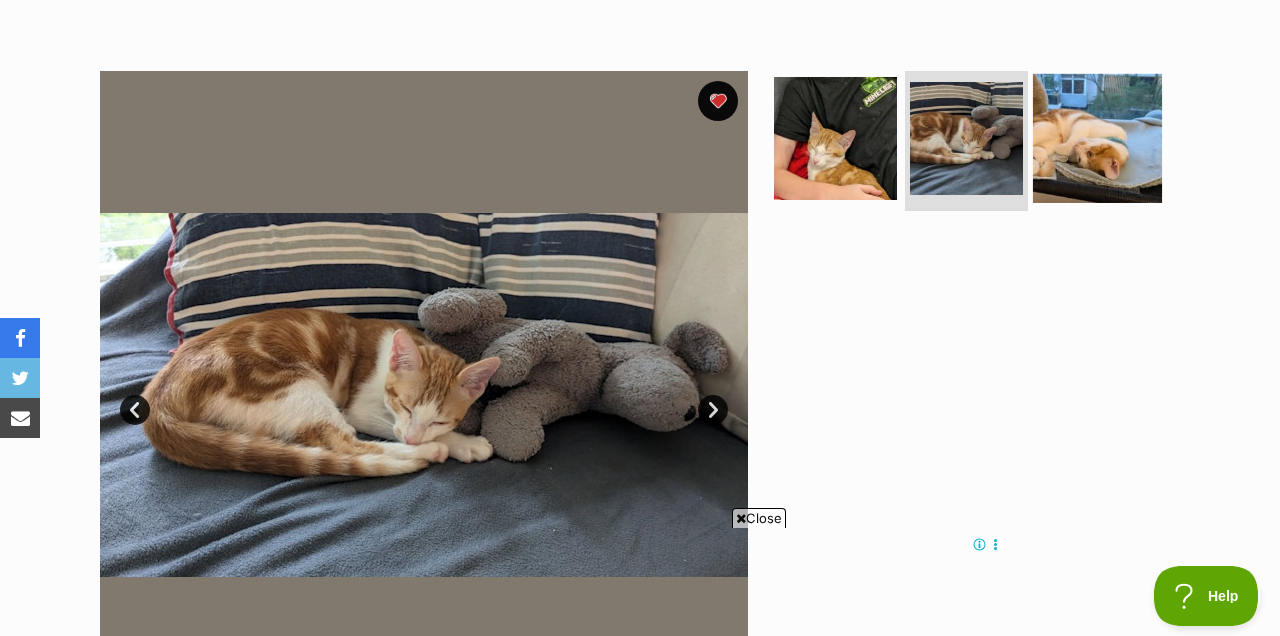 click at bounding box center [1097, 138] 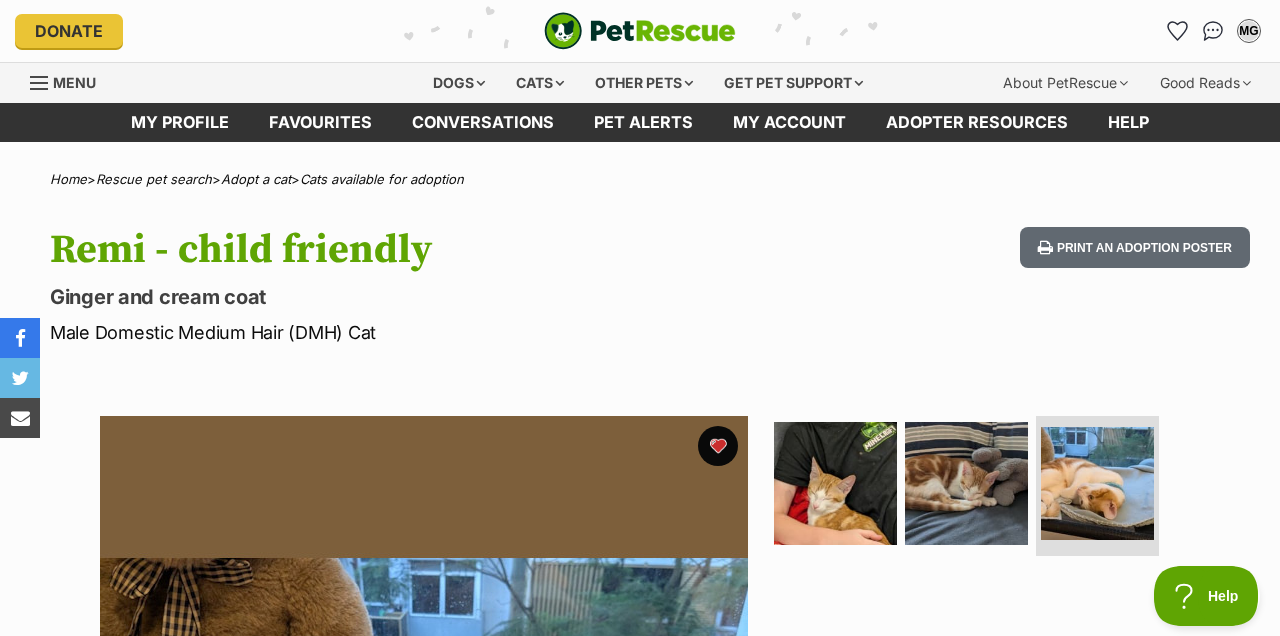 scroll, scrollTop: 0, scrollLeft: 0, axis: both 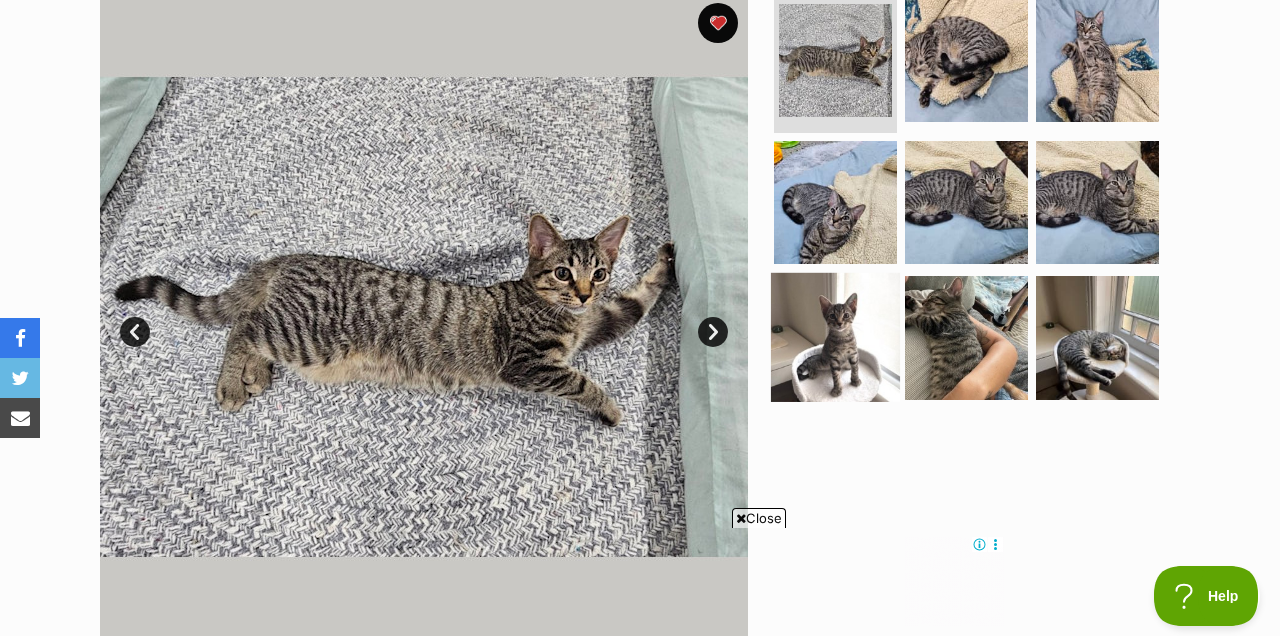 click at bounding box center [835, 337] 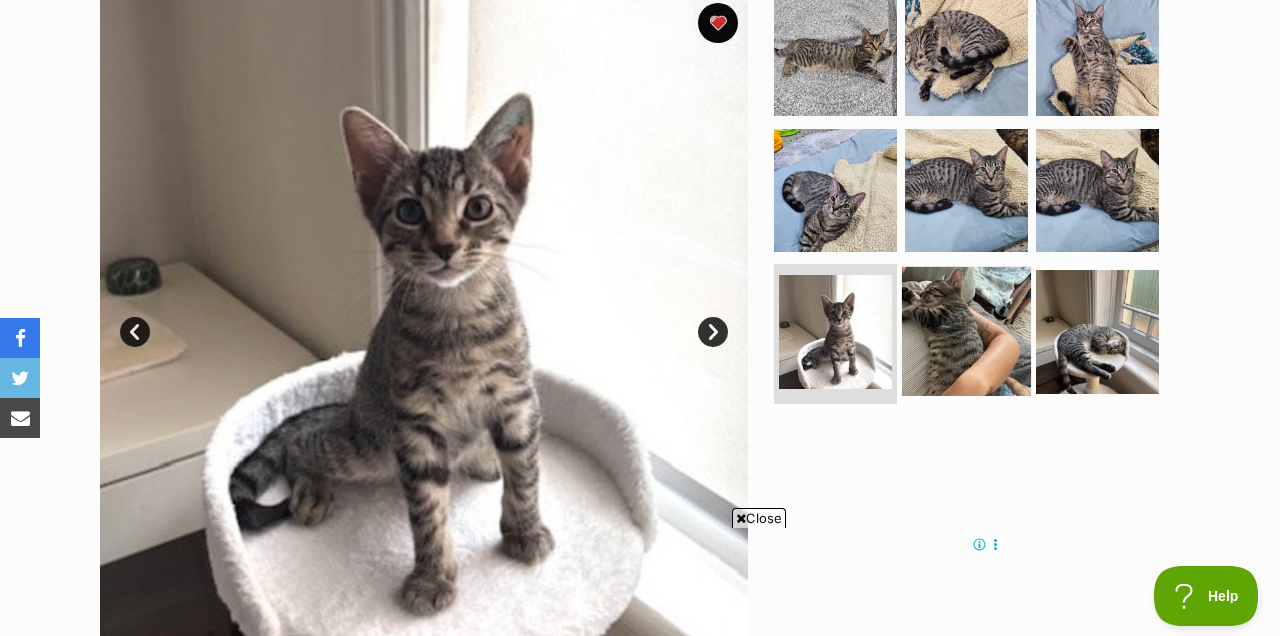 click at bounding box center [966, 331] 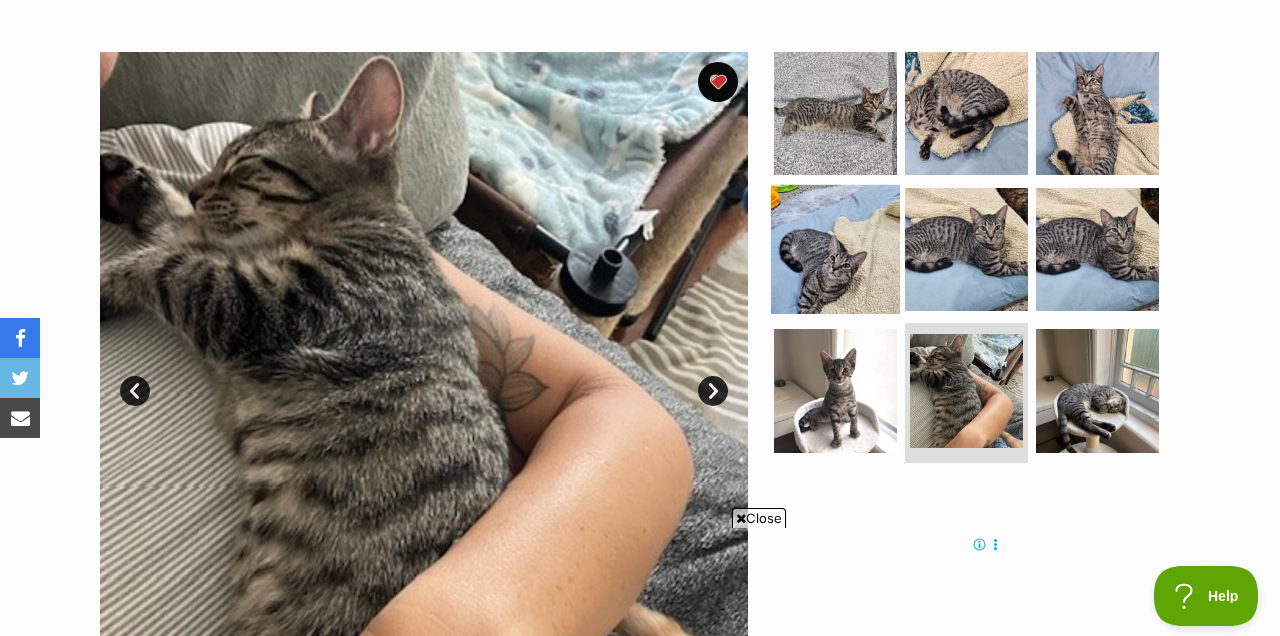 scroll, scrollTop: 367, scrollLeft: 0, axis: vertical 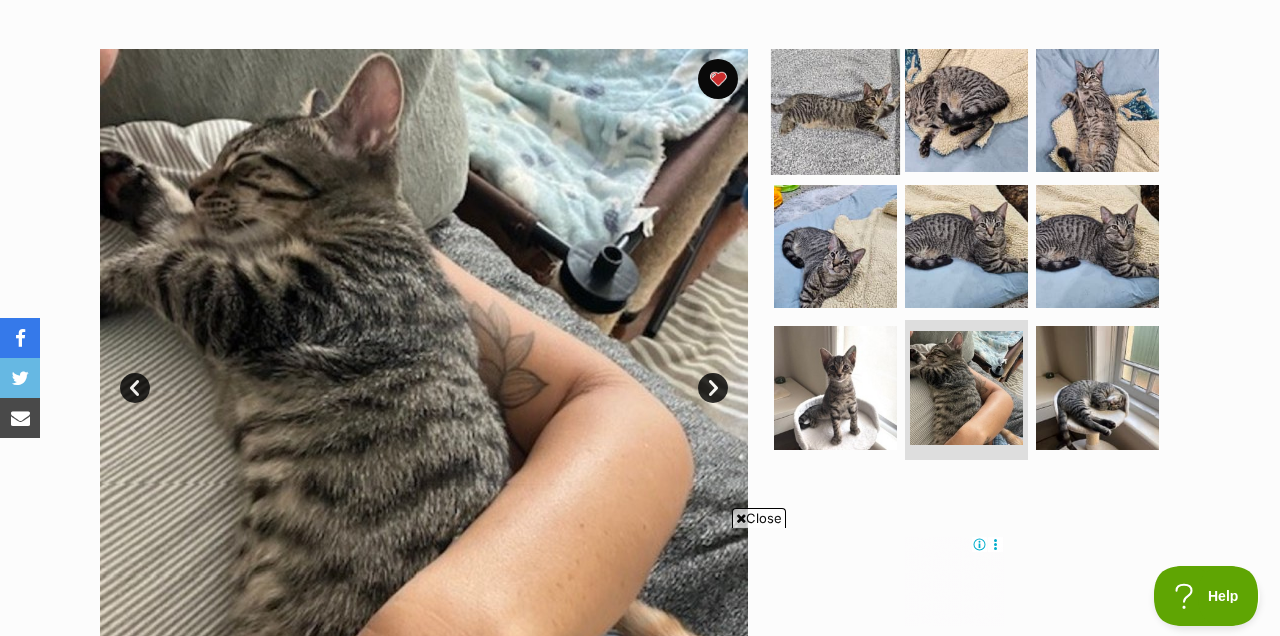 click at bounding box center (835, 110) 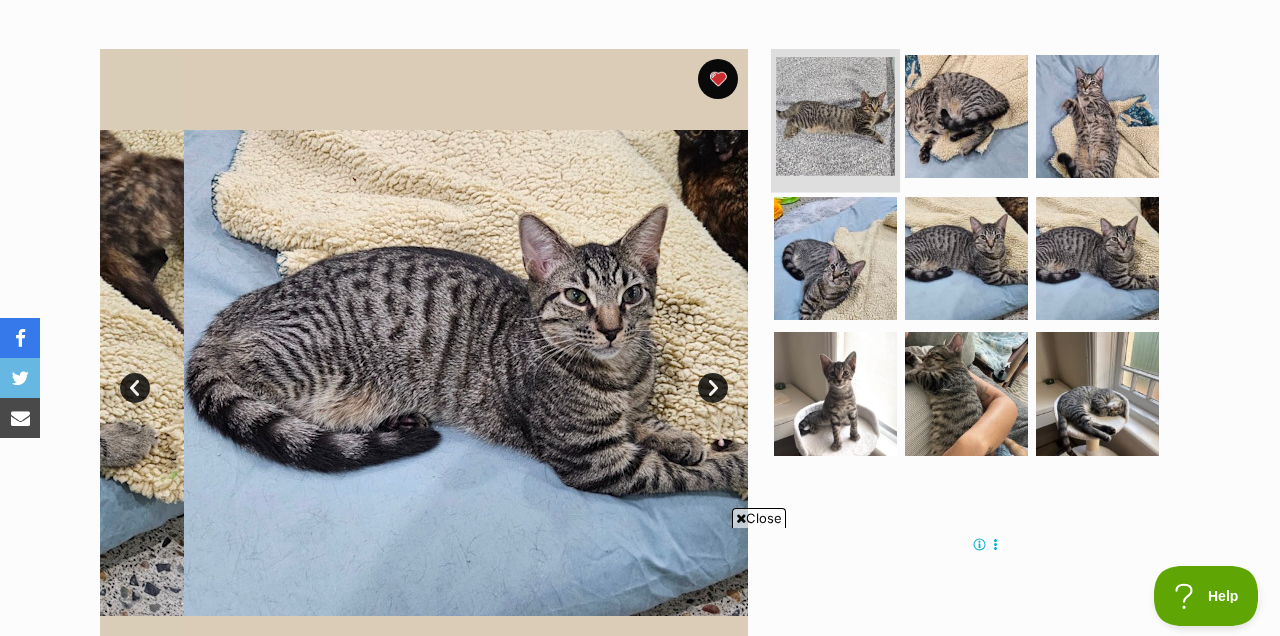 scroll, scrollTop: 0, scrollLeft: 0, axis: both 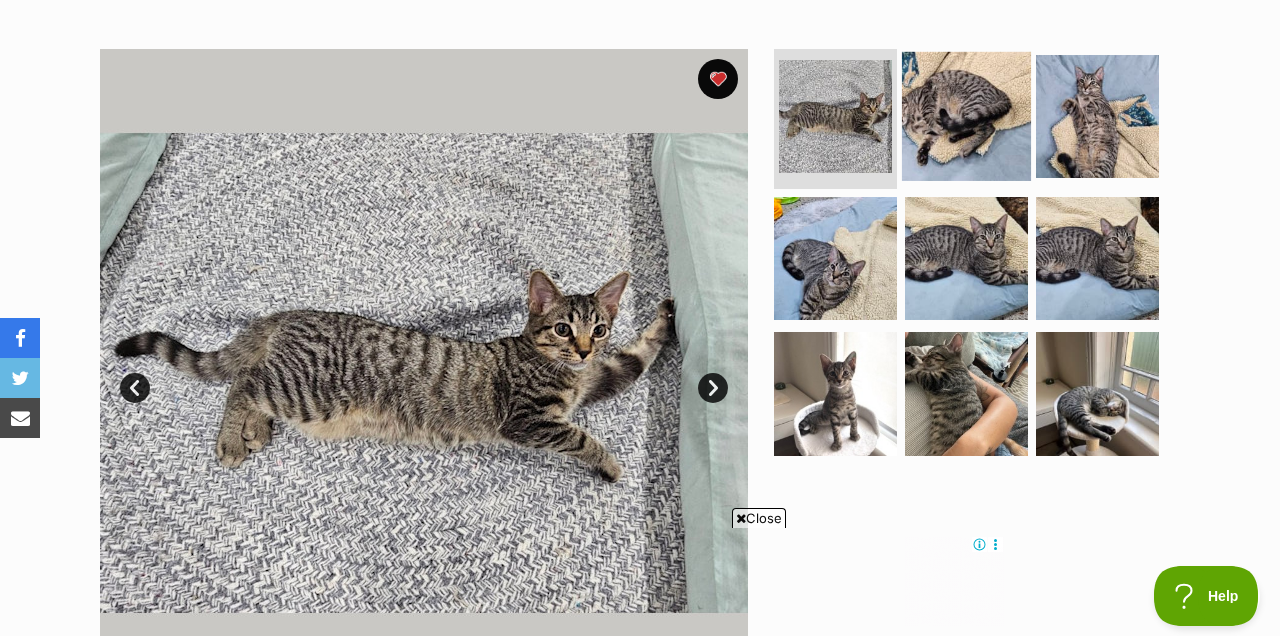 click at bounding box center [966, 116] 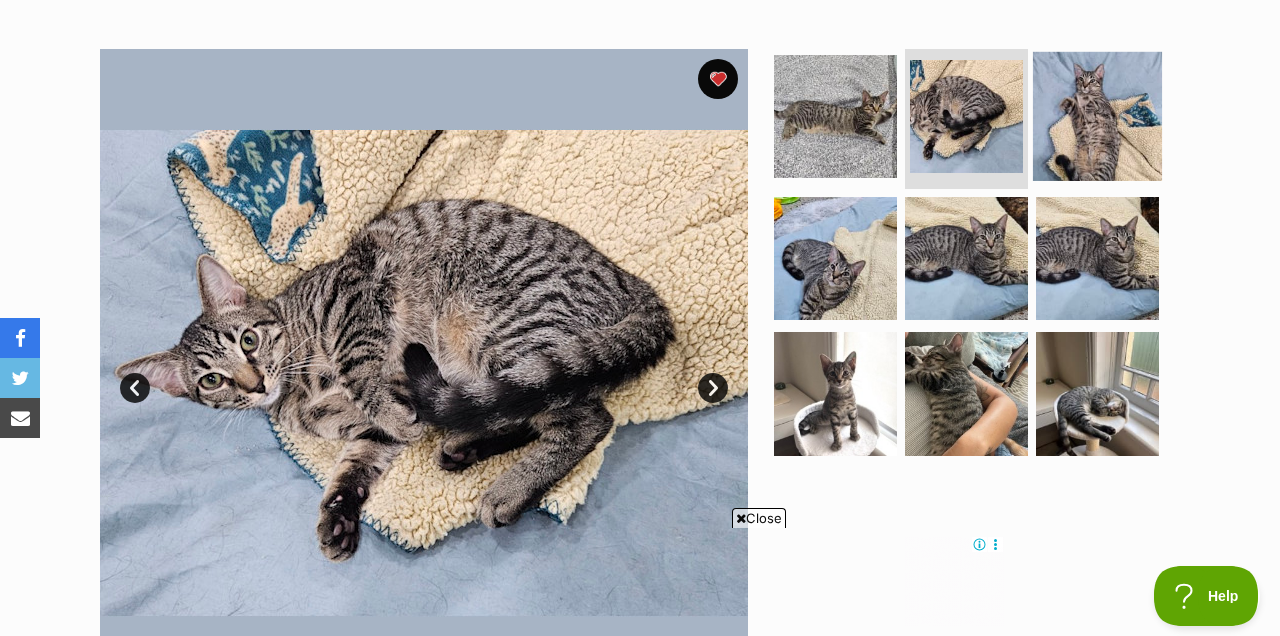 click at bounding box center [1097, 116] 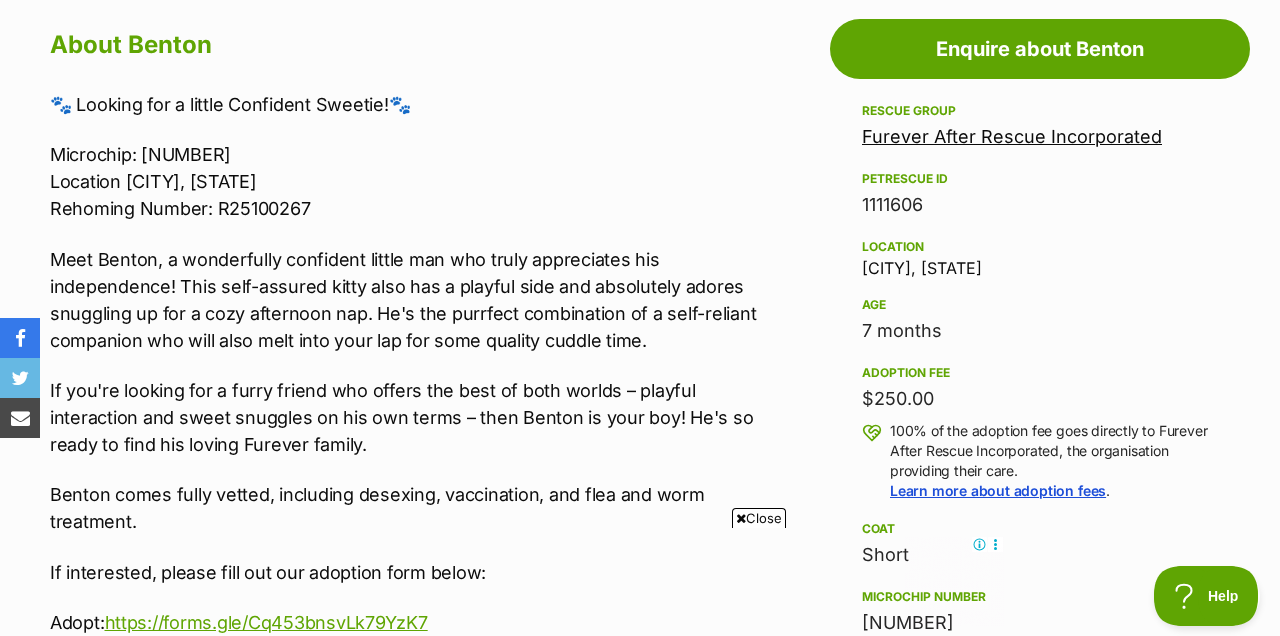 scroll, scrollTop: 0, scrollLeft: 0, axis: both 